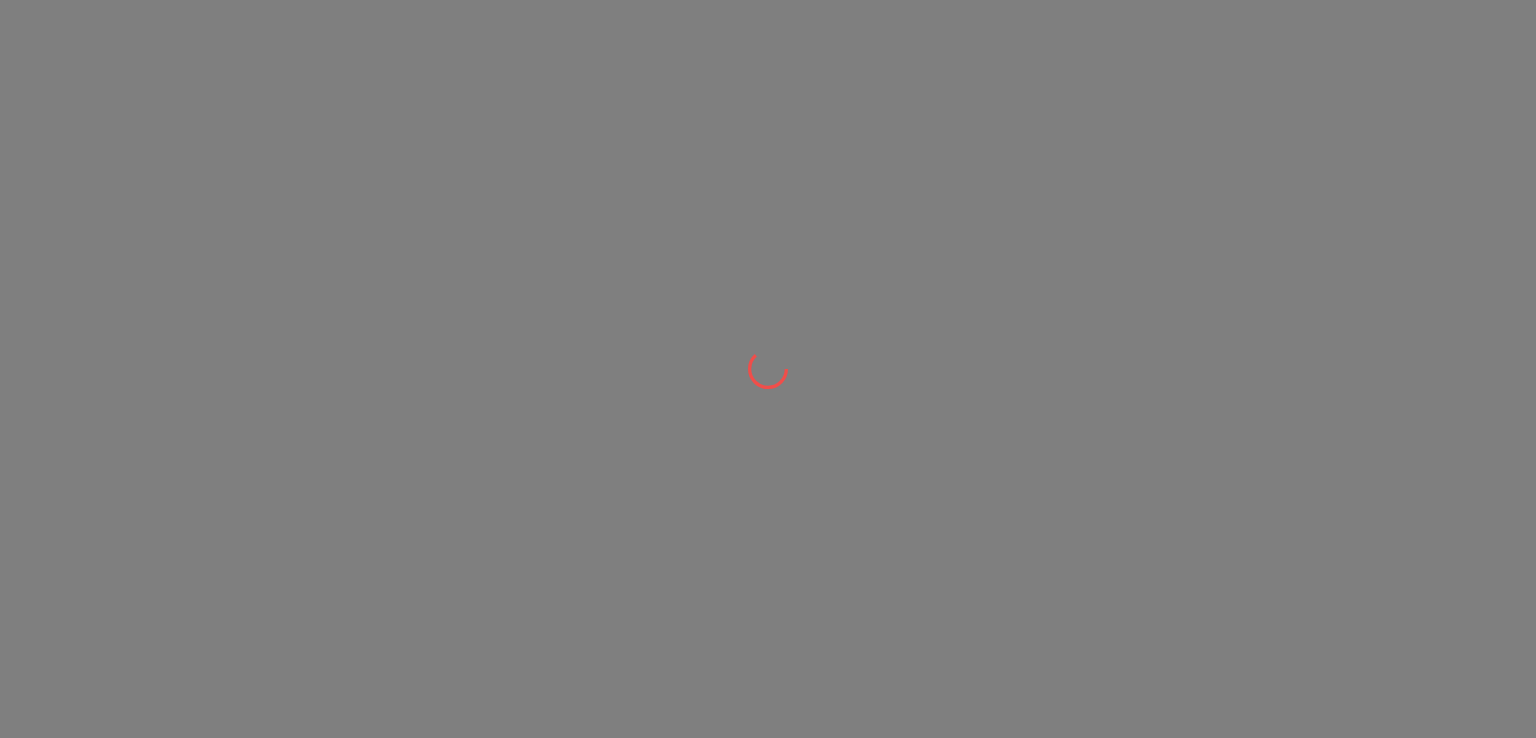 scroll, scrollTop: 0, scrollLeft: 0, axis: both 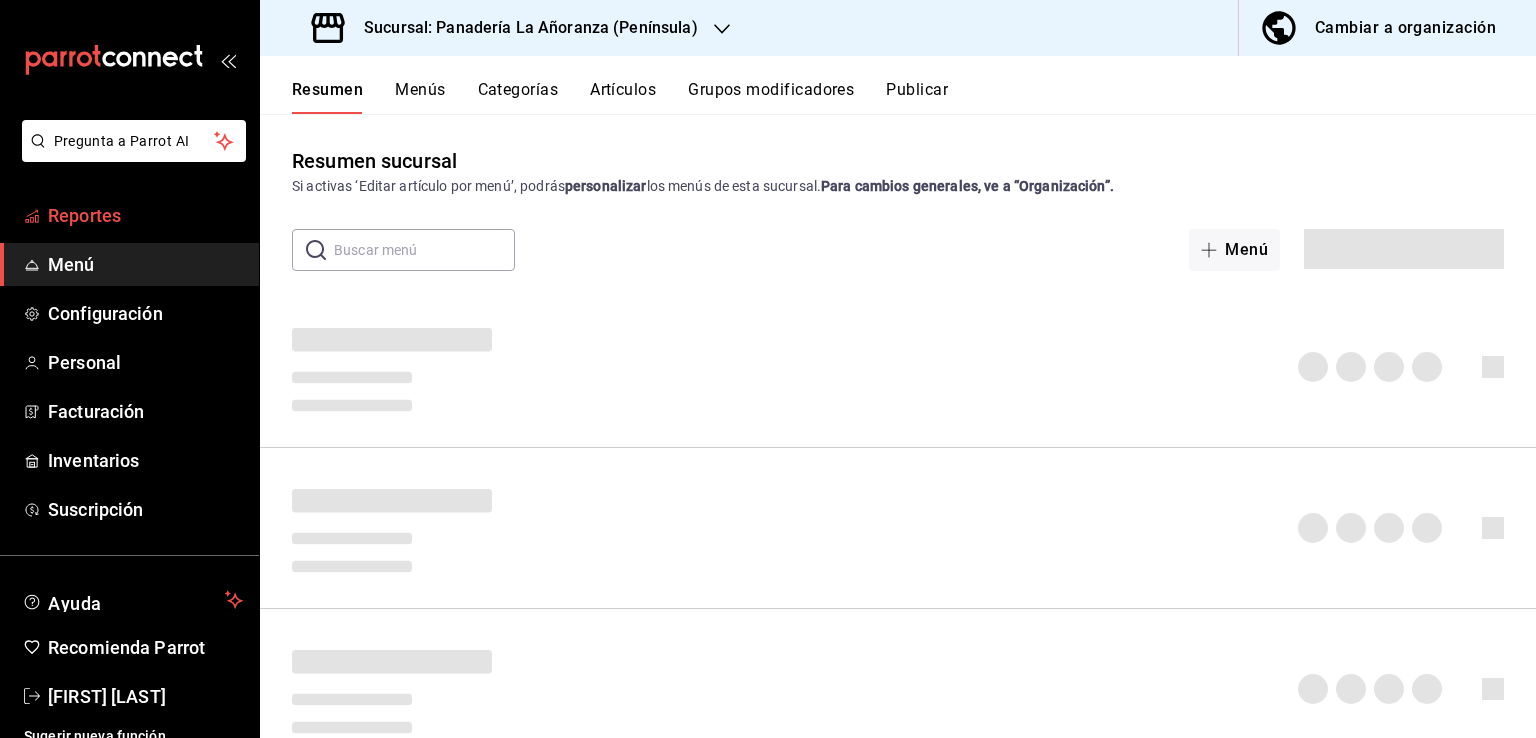 click on "Reportes" at bounding box center [145, 215] 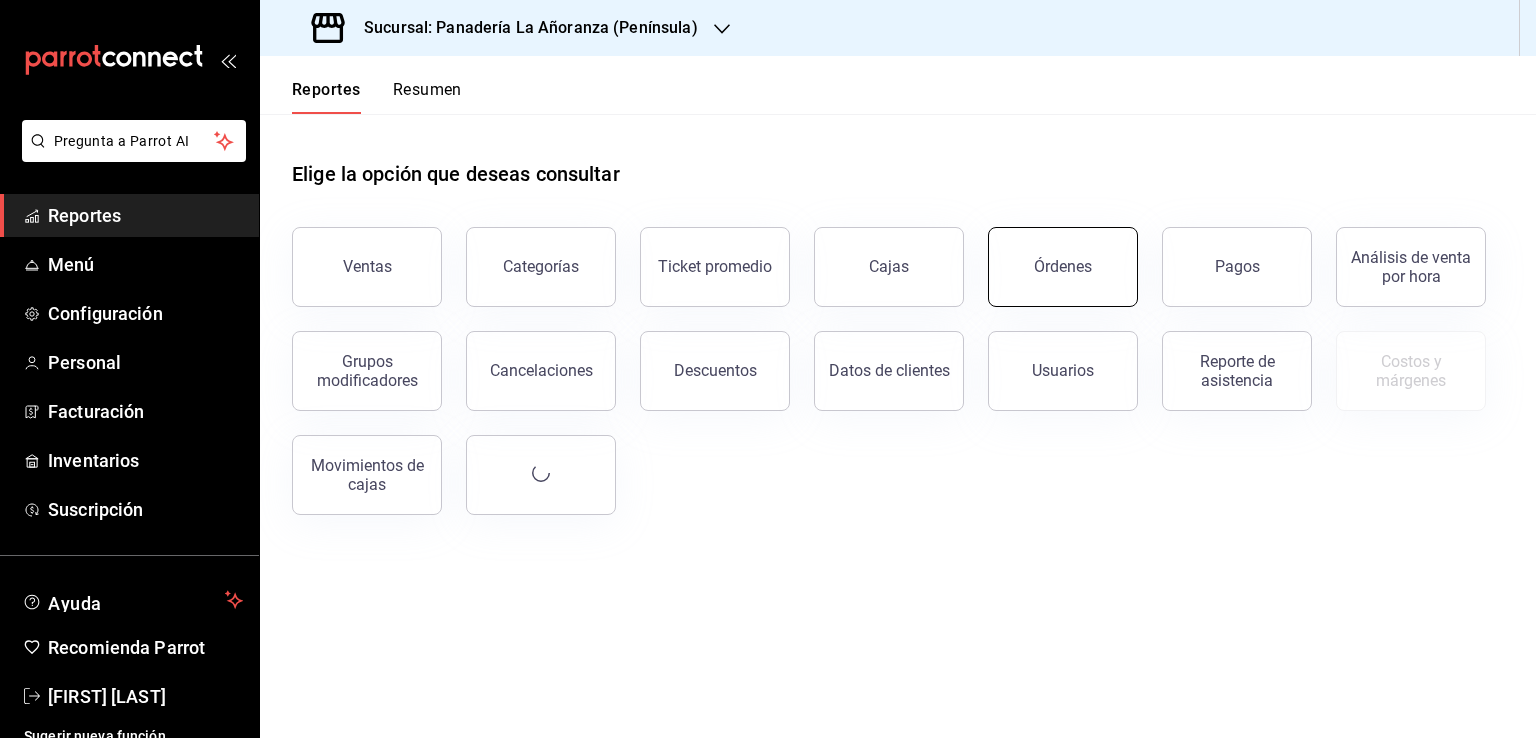 click on "Órdenes" at bounding box center [1063, 267] 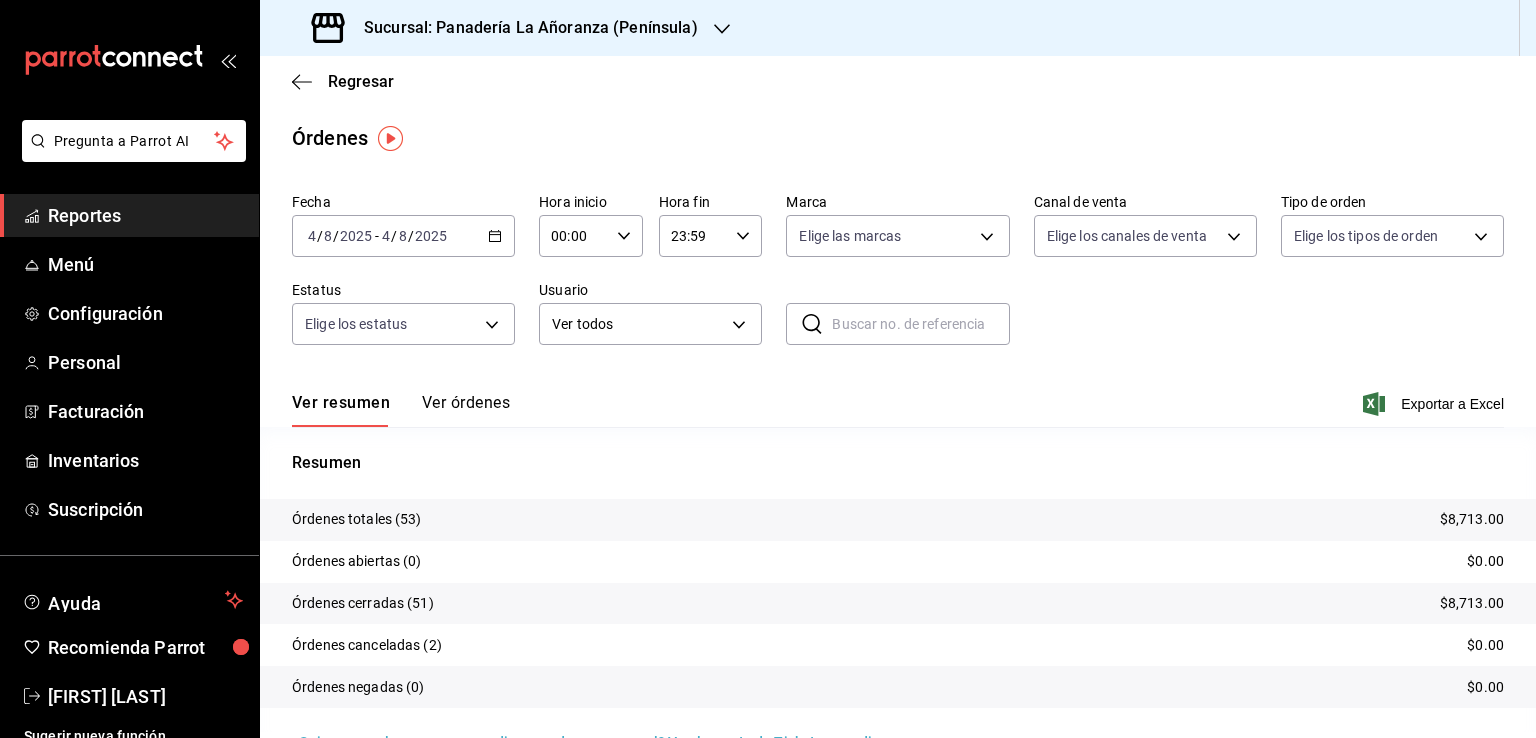 click on "Sucursal: Panadería La Añoranza (Península)" at bounding box center (523, 28) 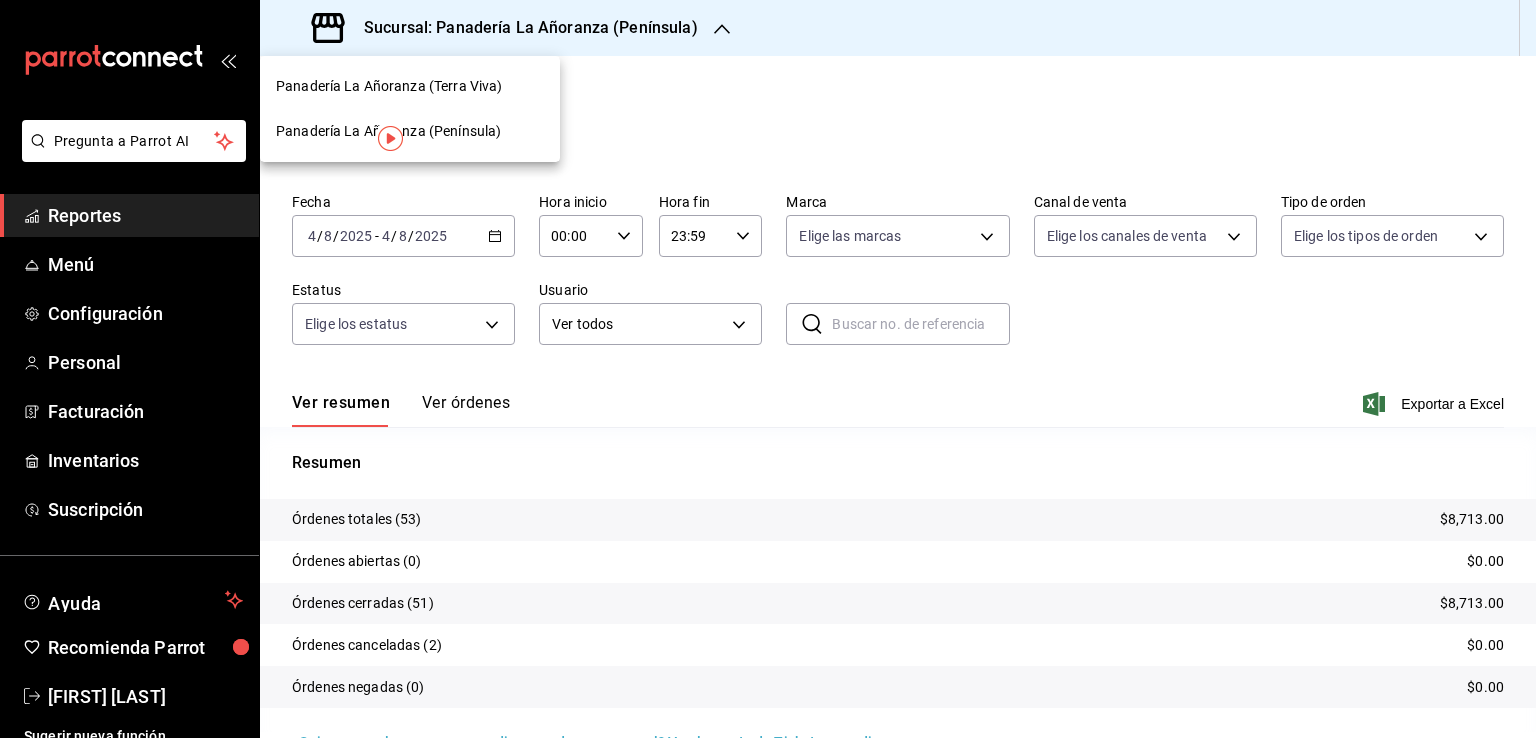 click on "Panadería La Añoranza (Terra Viva)" at bounding box center [410, 86] 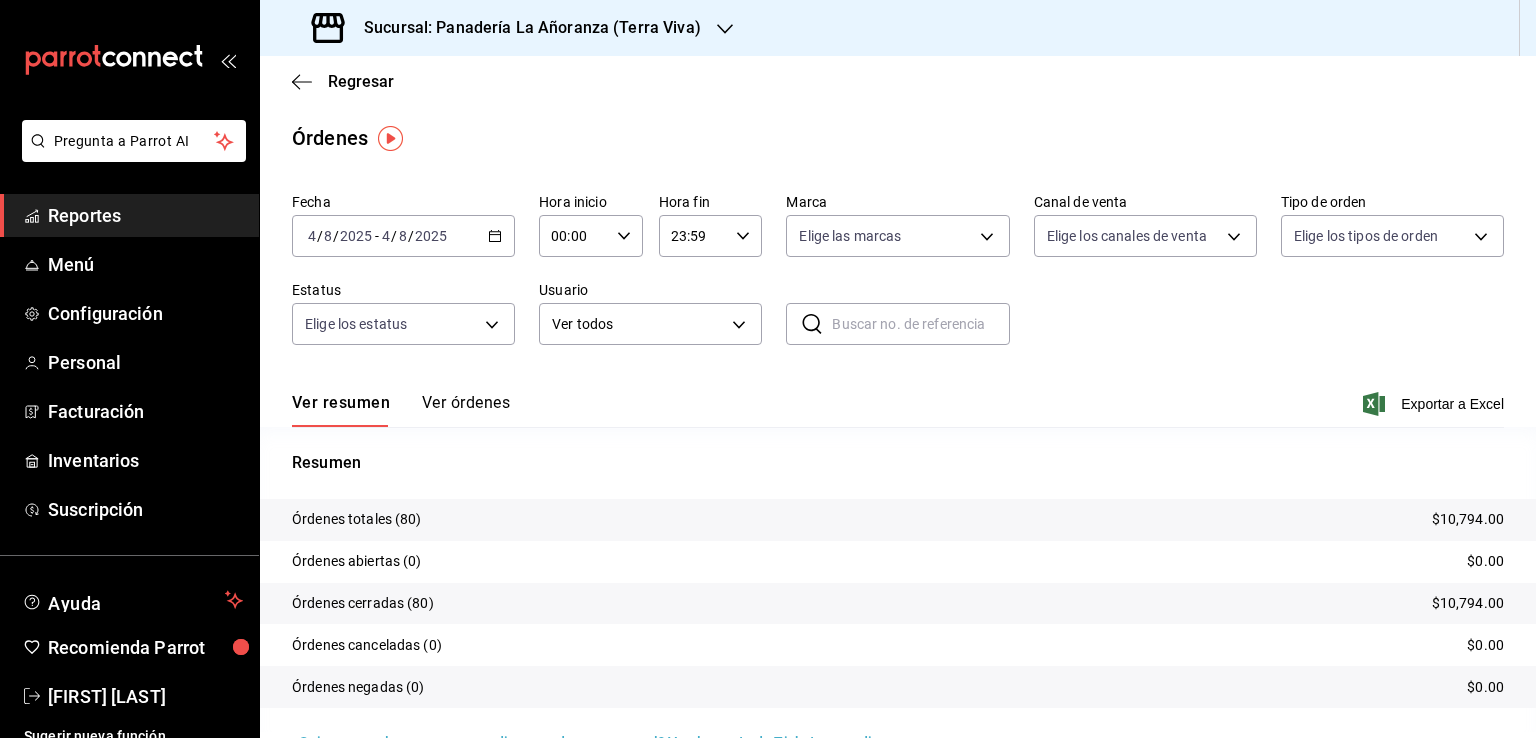 click 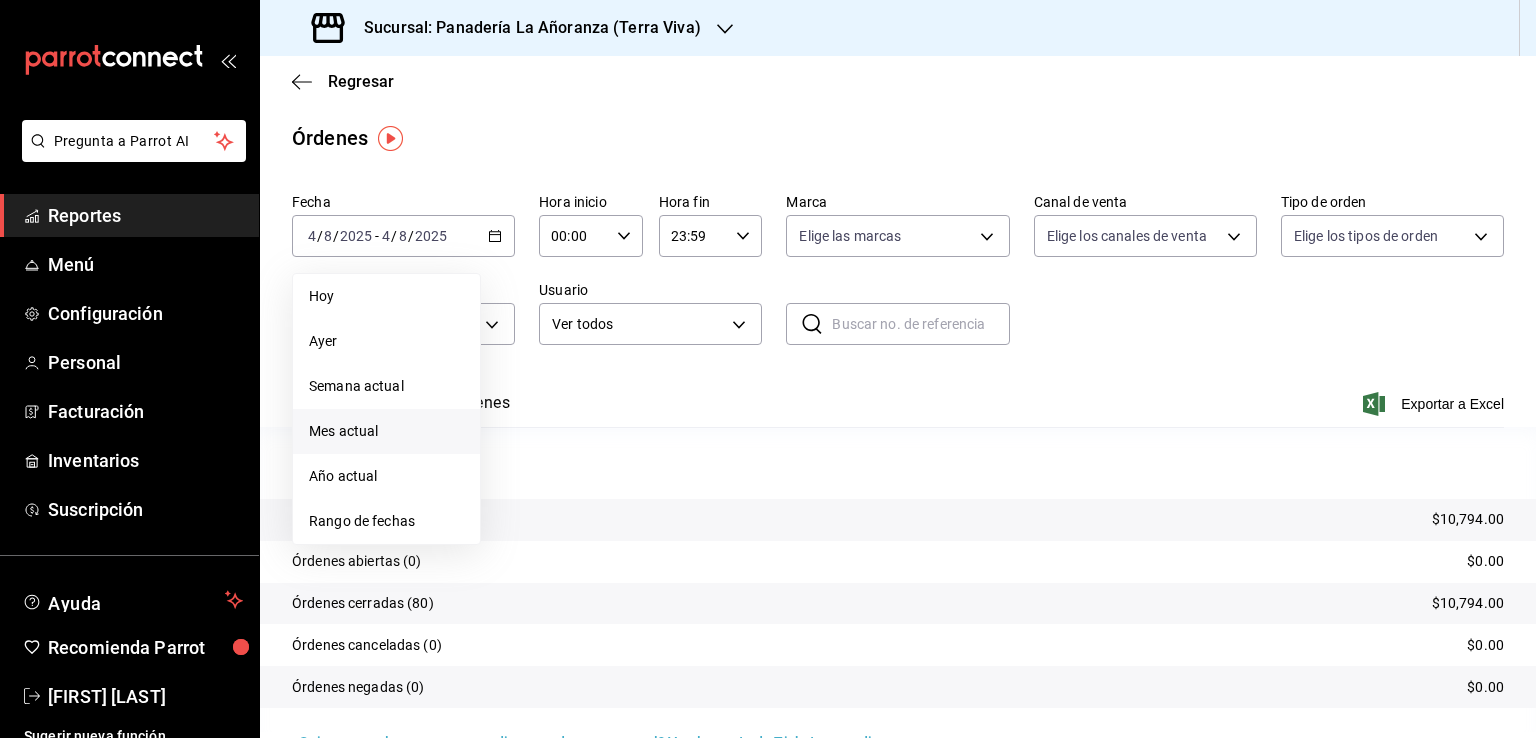 click on "Mes actual" at bounding box center (386, 431) 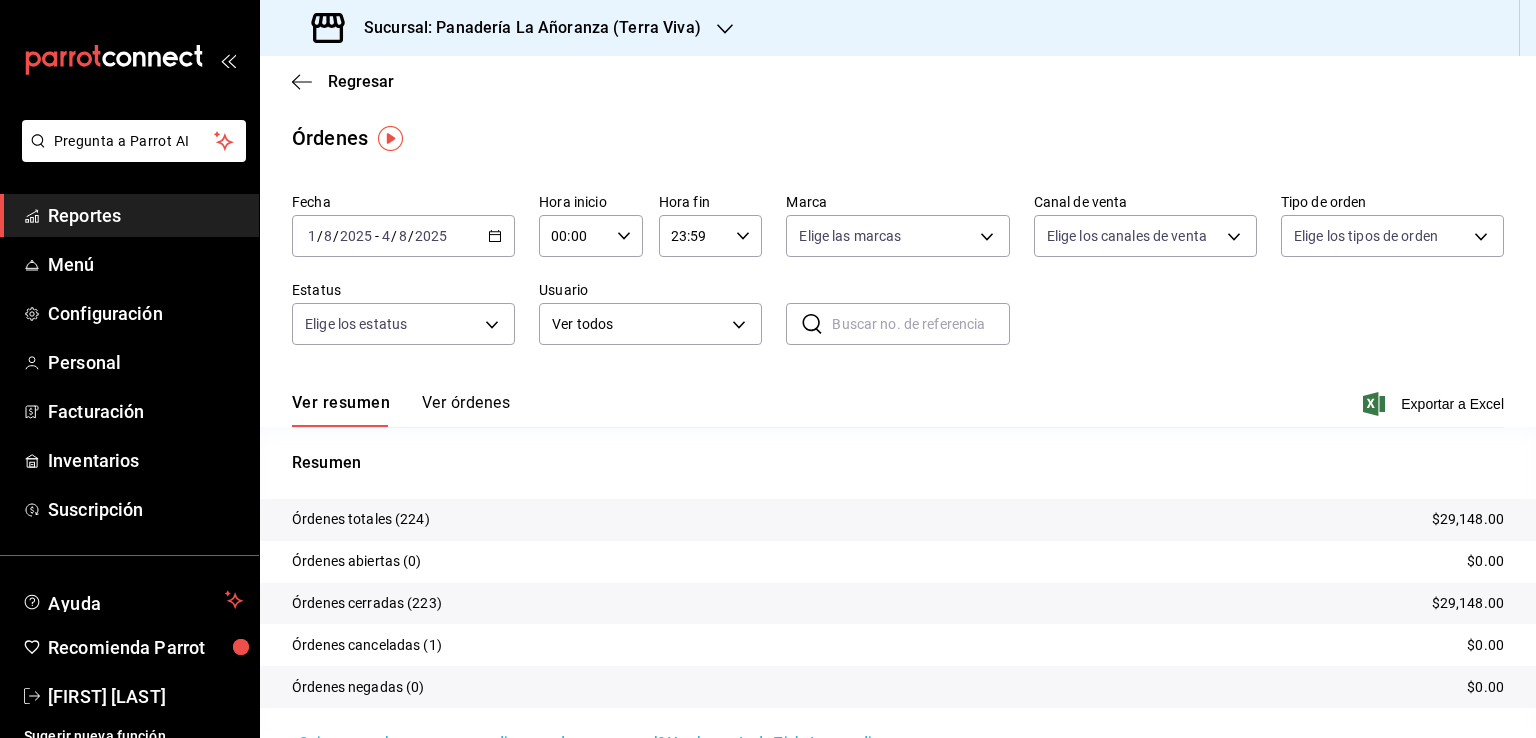 click on "Sucursal: Panadería La Añoranza (Terra Viva)" at bounding box center (524, 28) 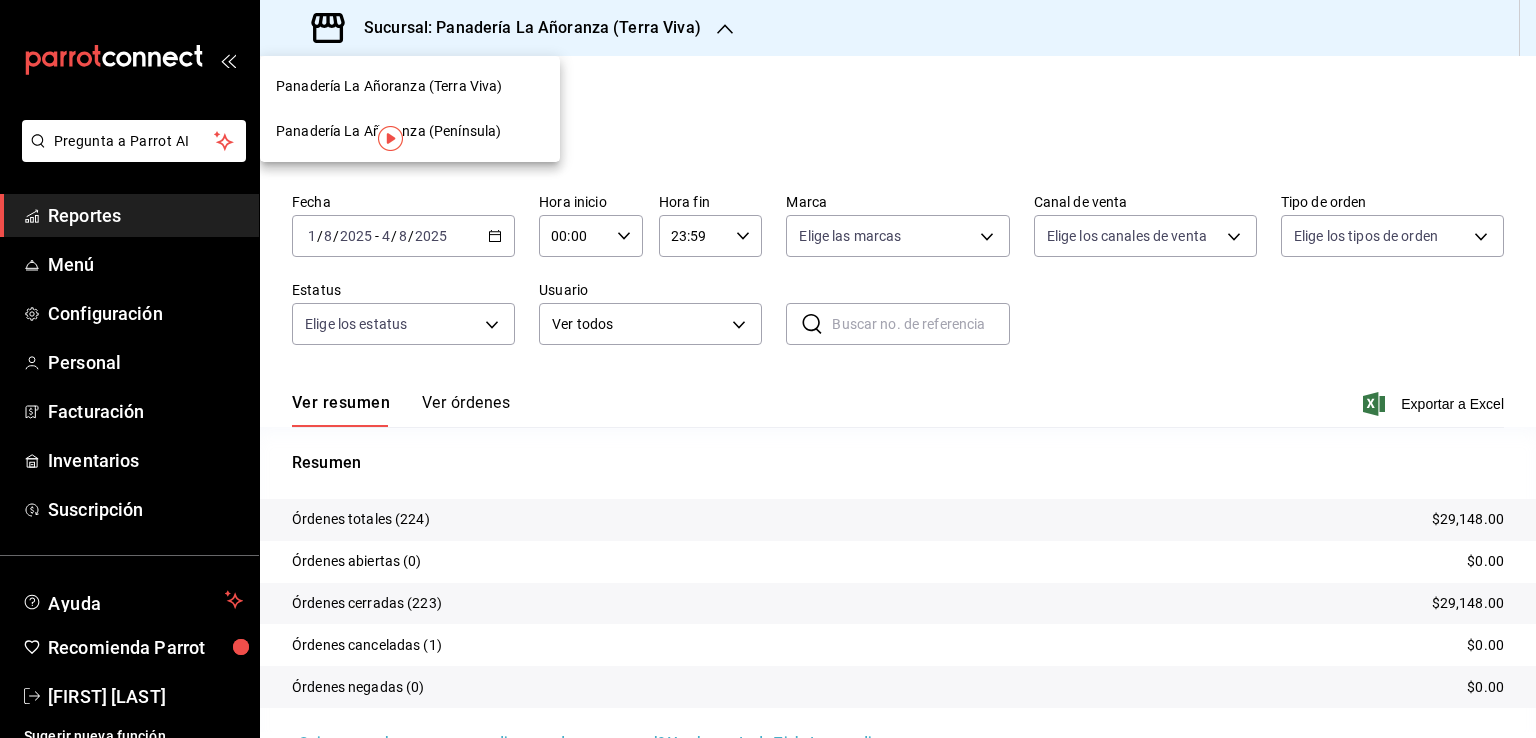 click on "Panadería La Añoranza (Península)" at bounding box center [388, 131] 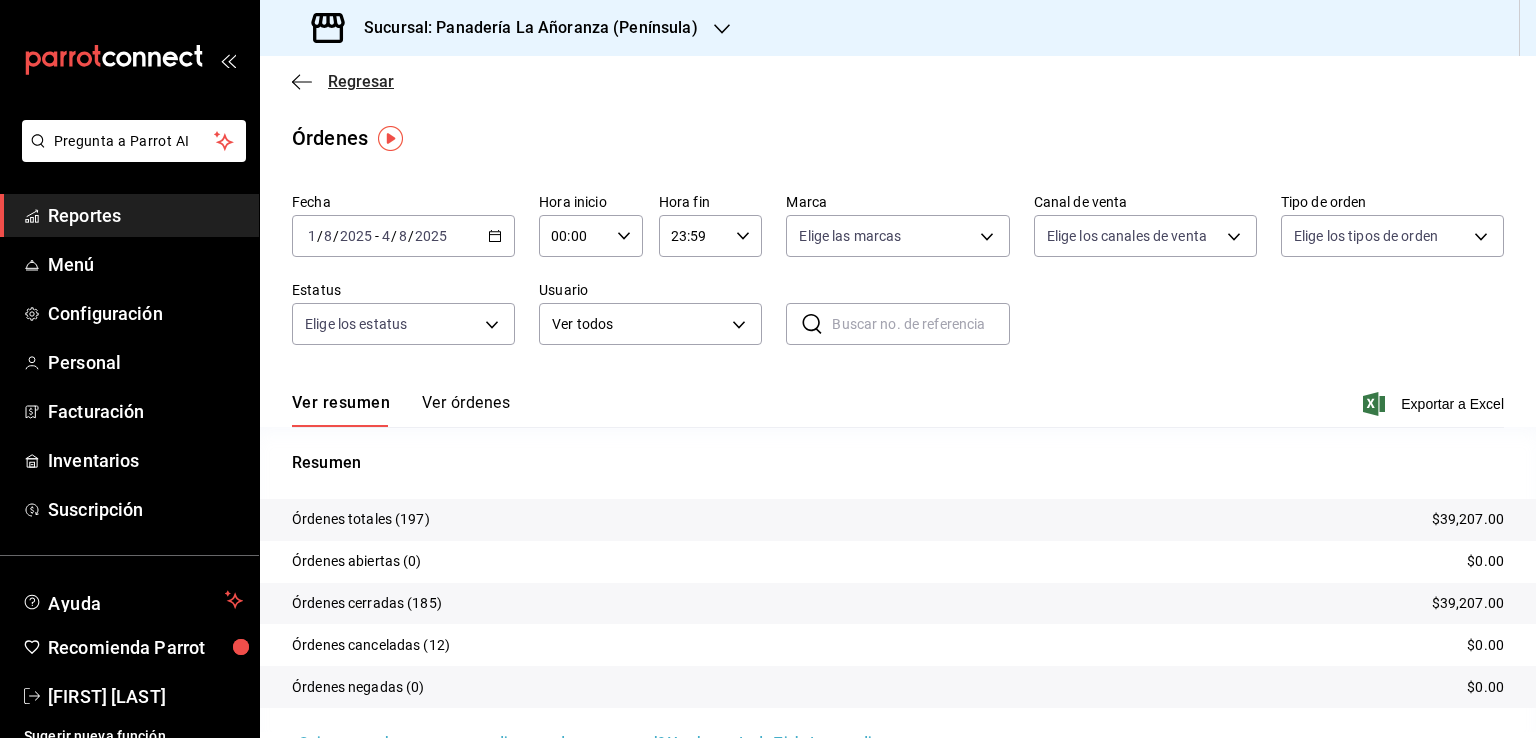 click 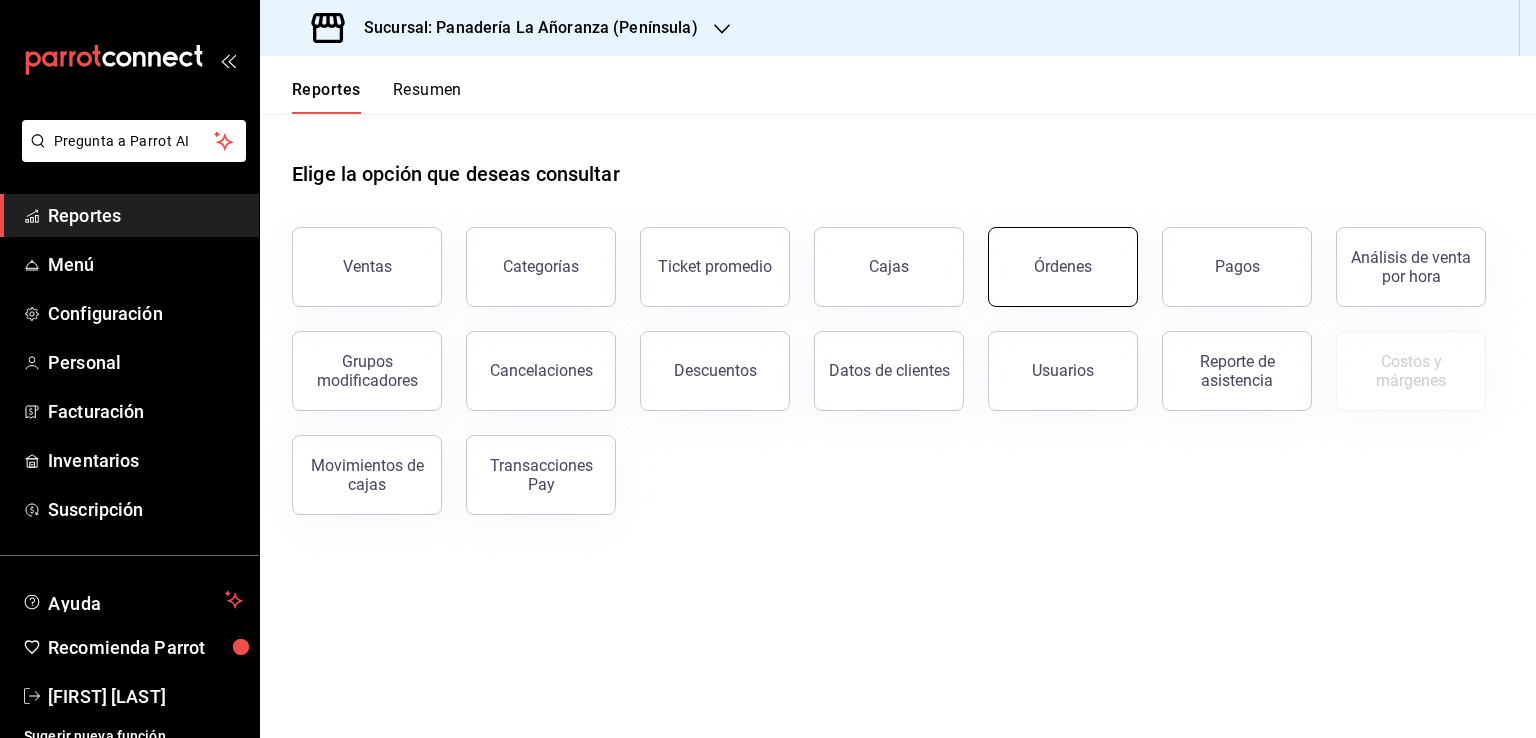 click on "Órdenes" at bounding box center (1063, 267) 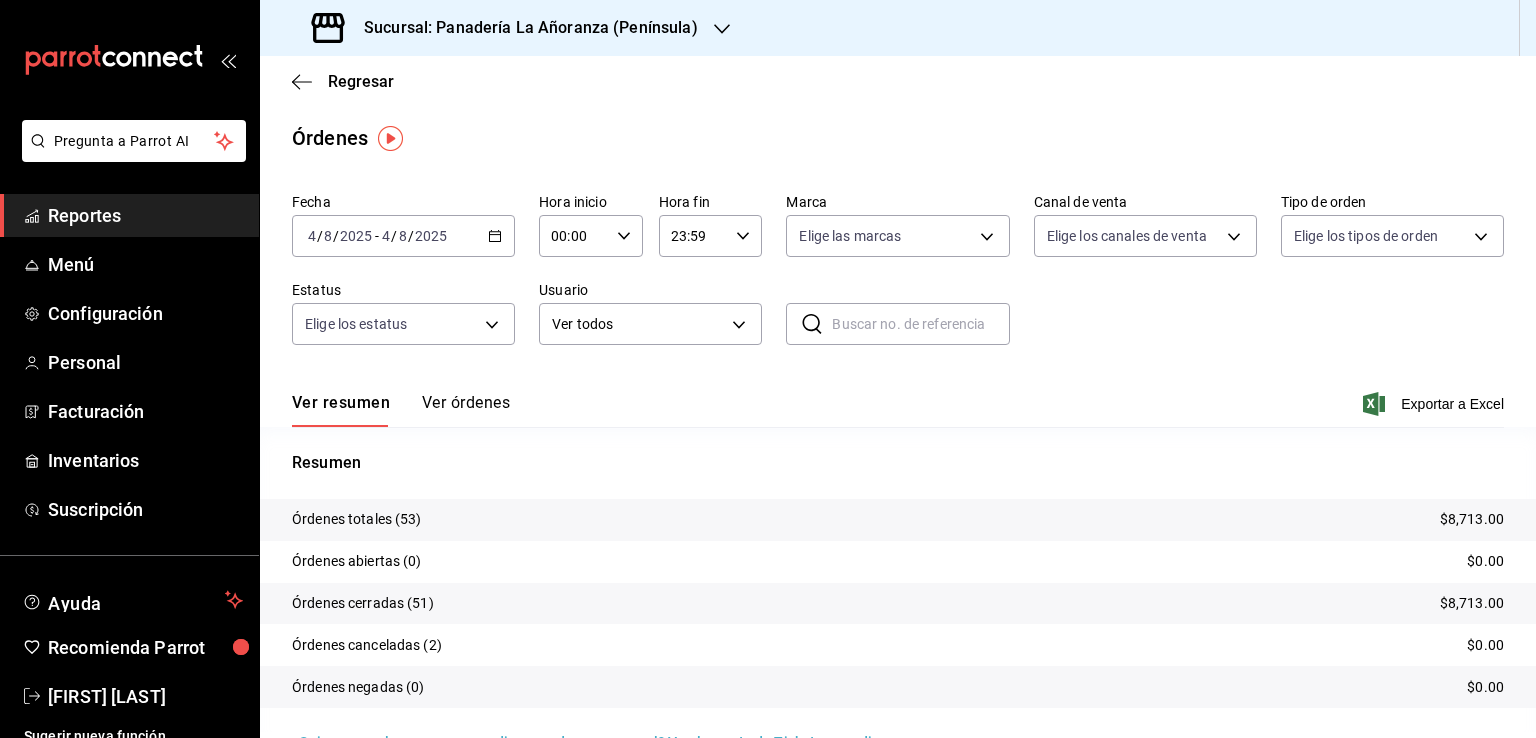 click at bounding box center [722, 28] 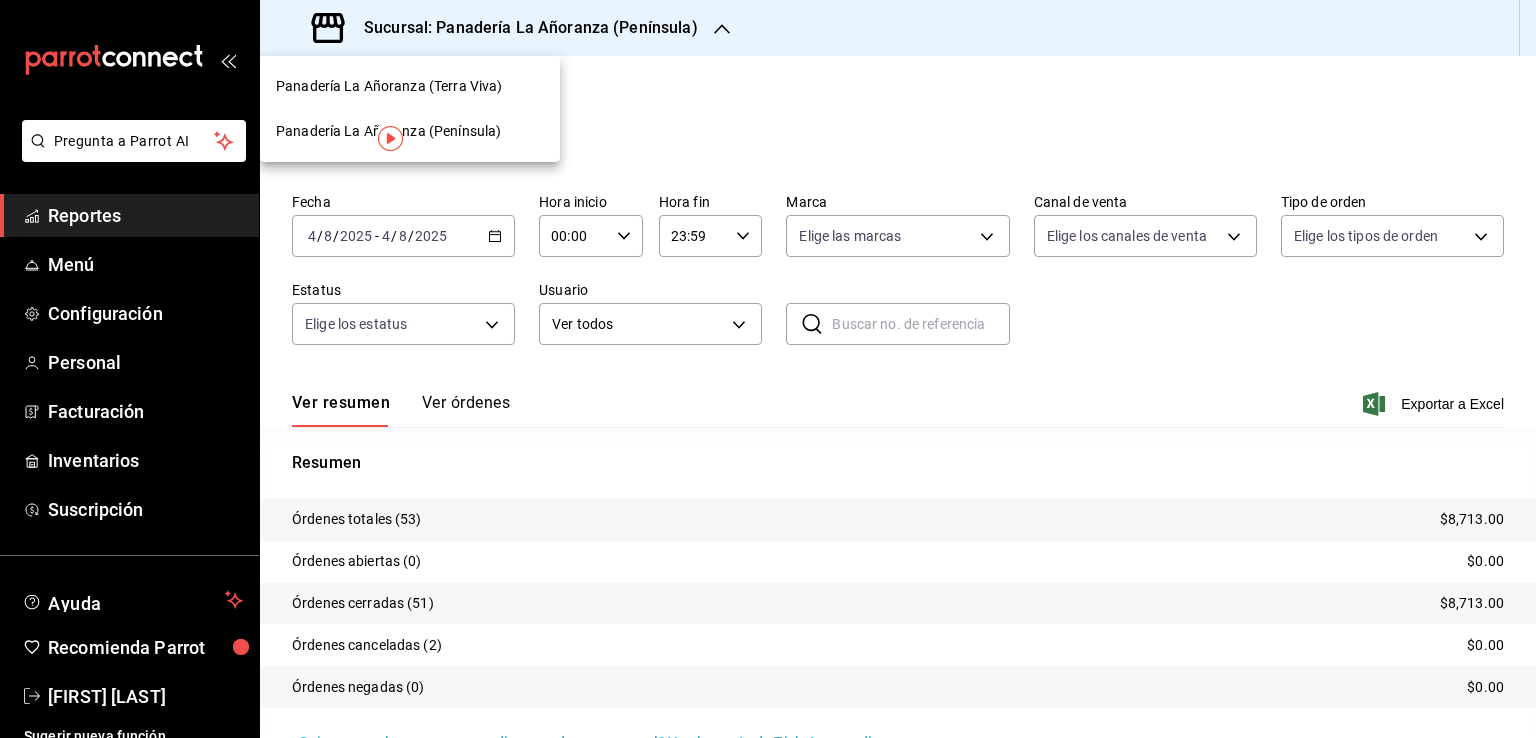 click on "Panadería La Añoranza (Terra Viva)" at bounding box center (389, 86) 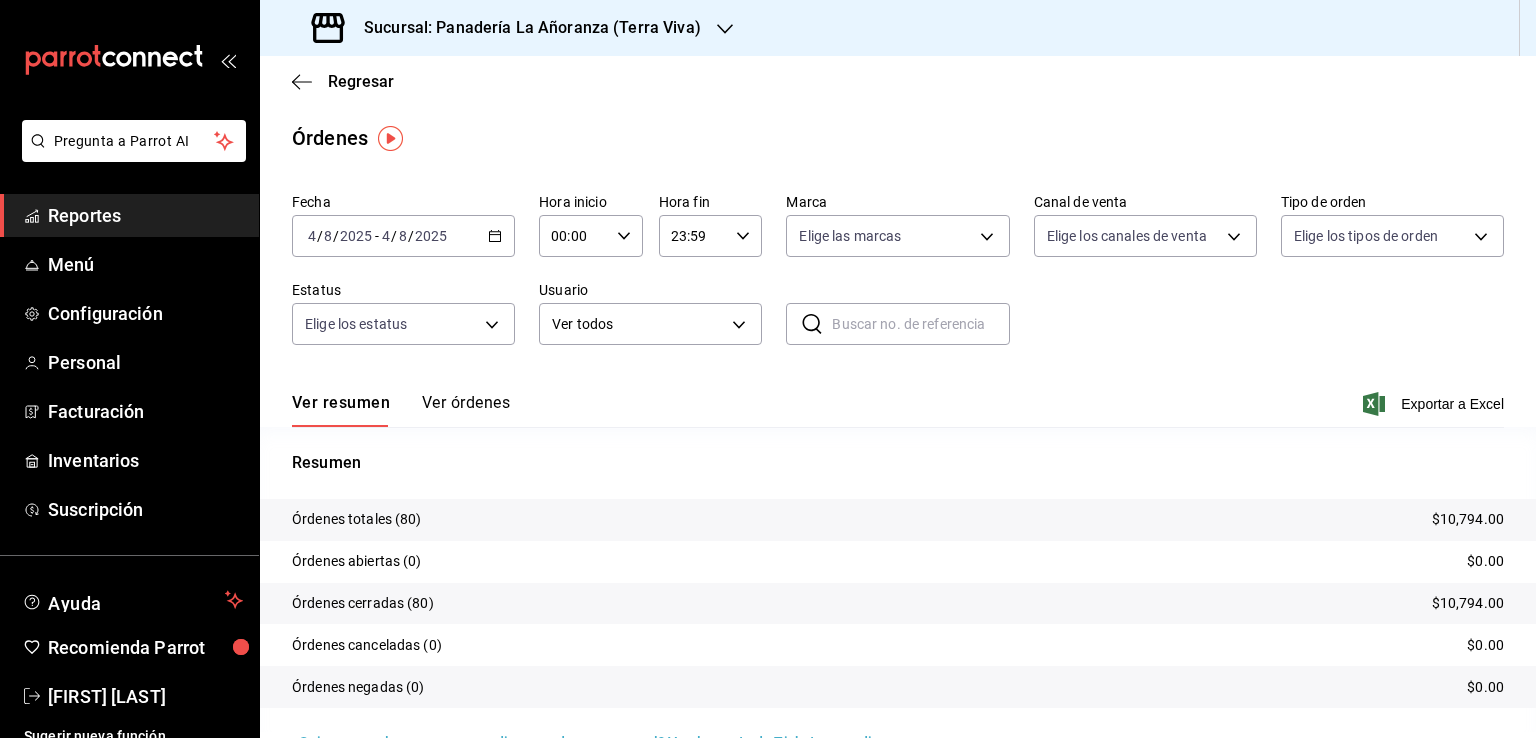 click on "Reportes" at bounding box center [145, 215] 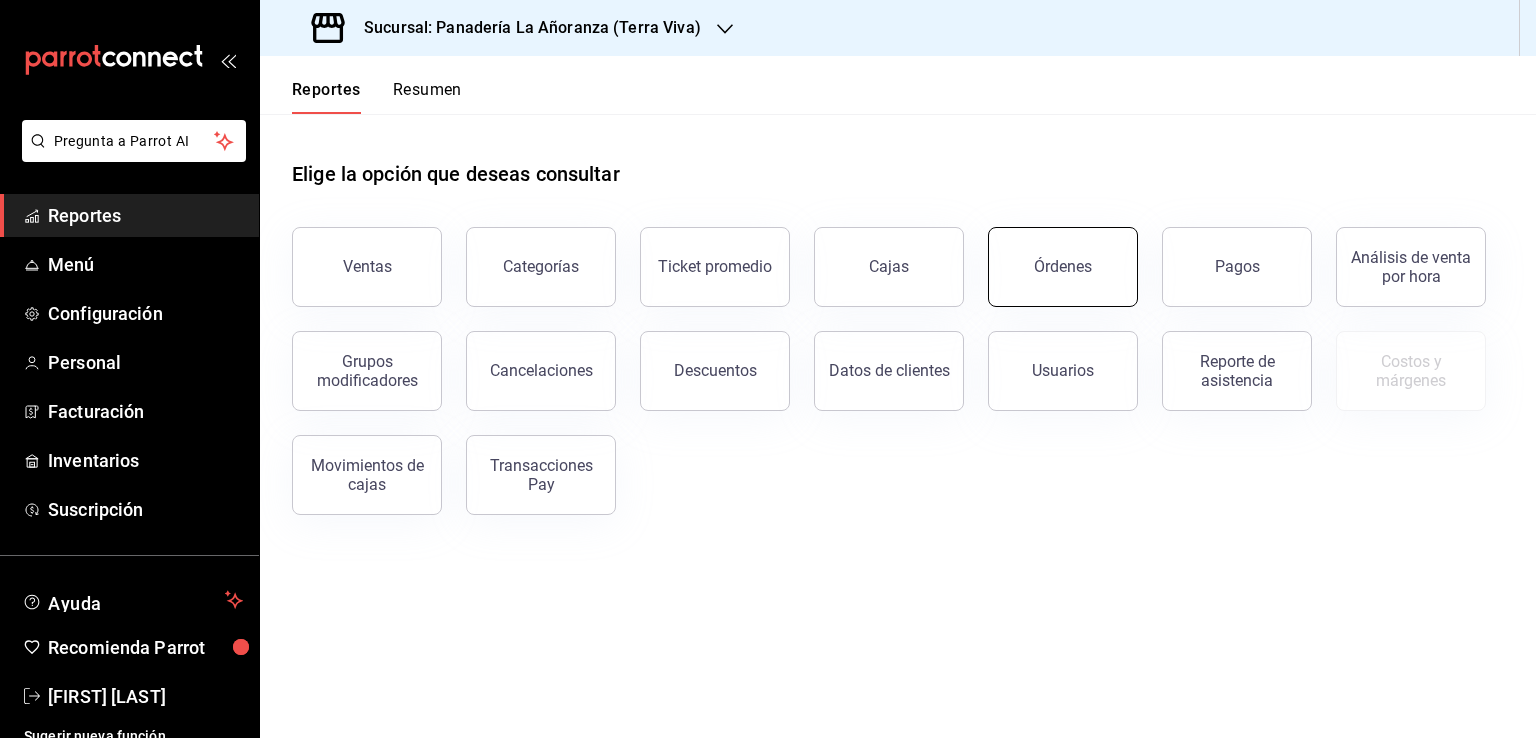 click on "Órdenes" at bounding box center [1063, 266] 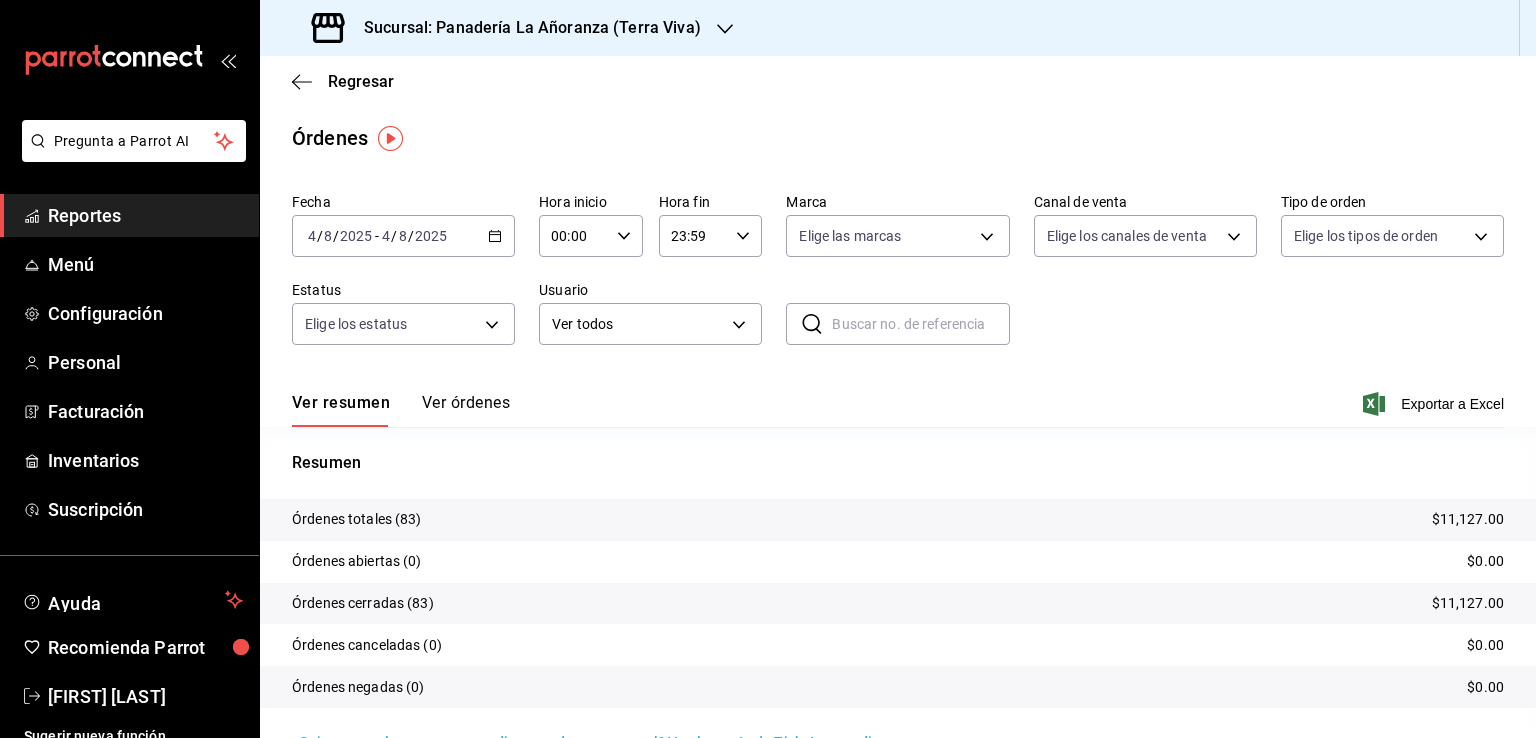 click on "Sucursal: Panadería La Añoranza (Terra Viva)" at bounding box center (524, 28) 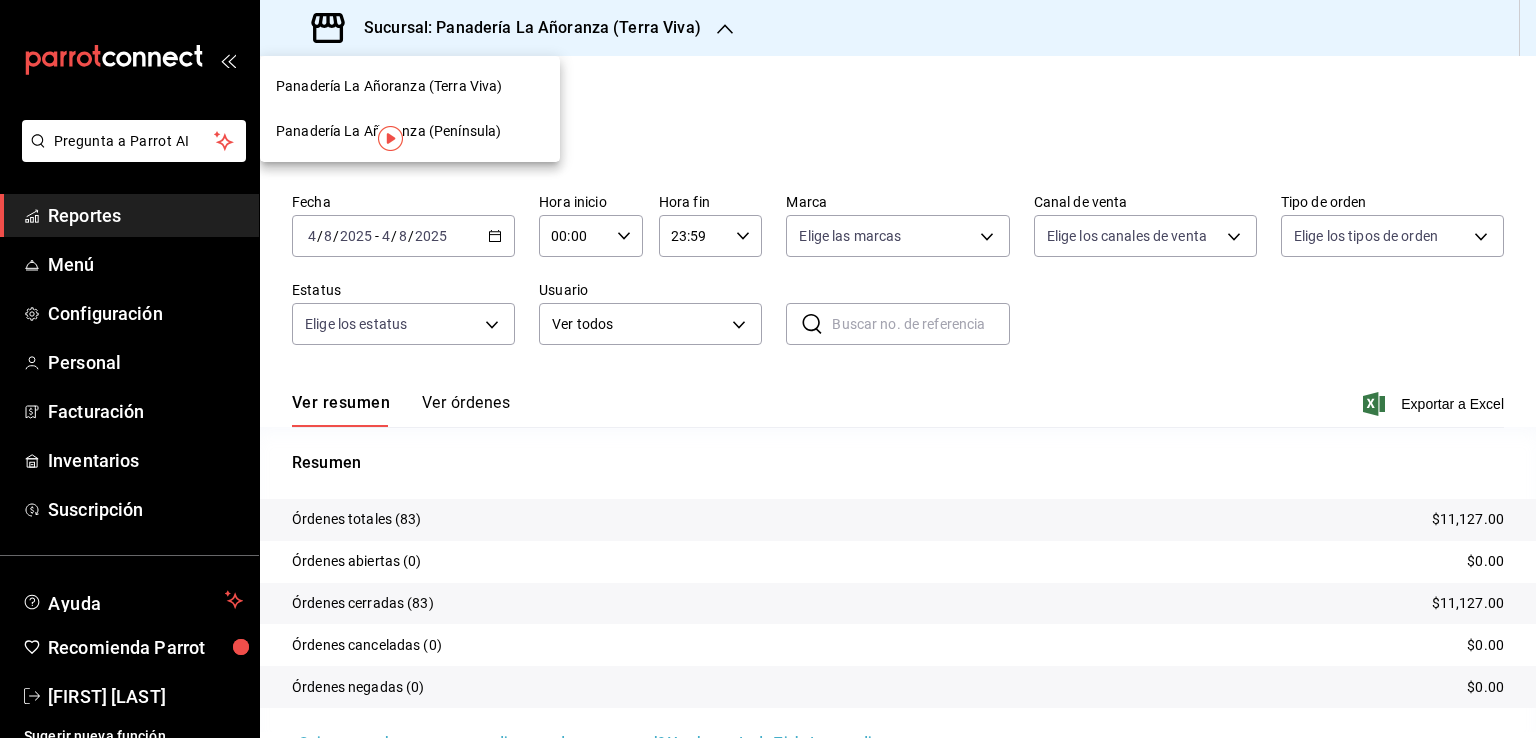 click on "Panadería La Añoranza (Península)" at bounding box center [388, 131] 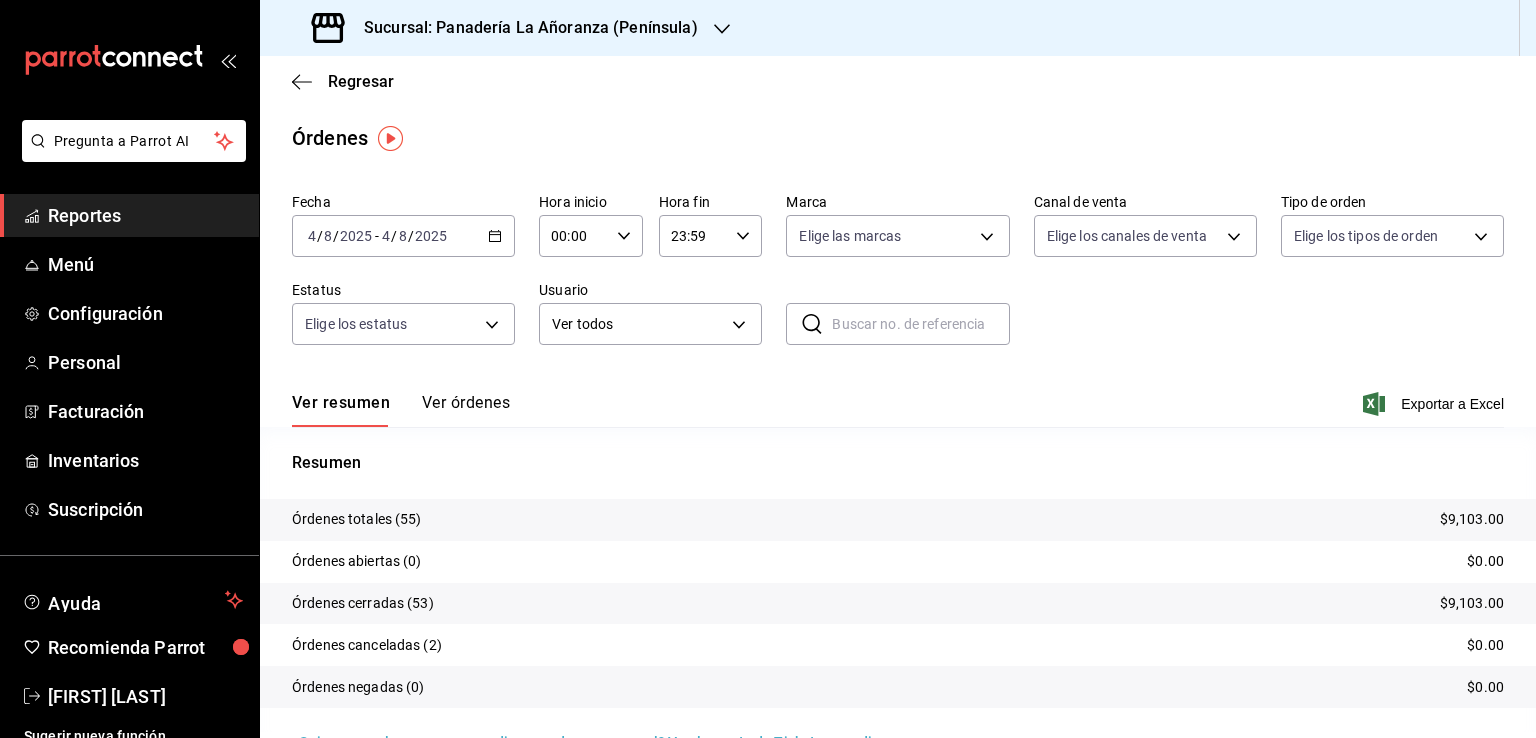 click on "2025" at bounding box center (356, 236) 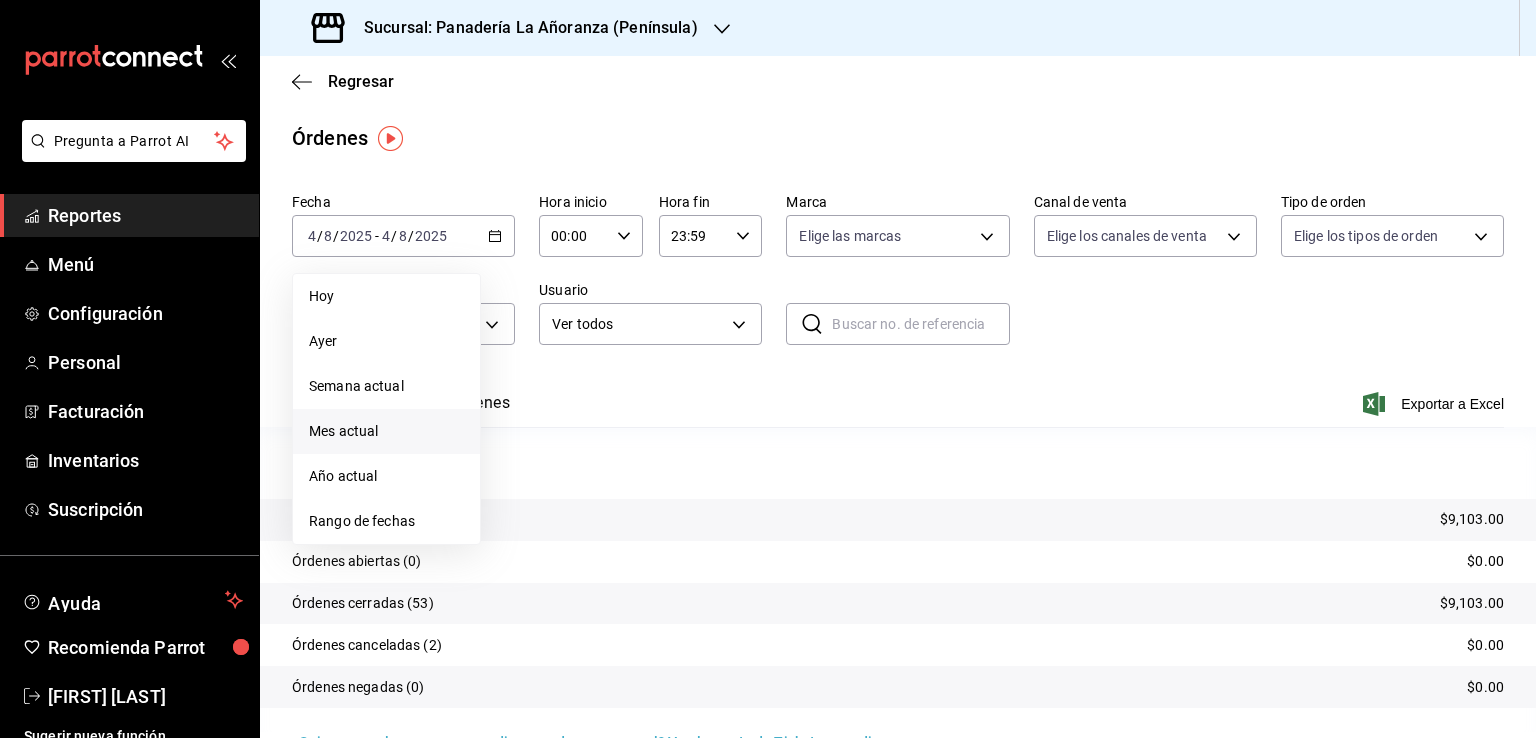 click on "Mes actual" at bounding box center [386, 431] 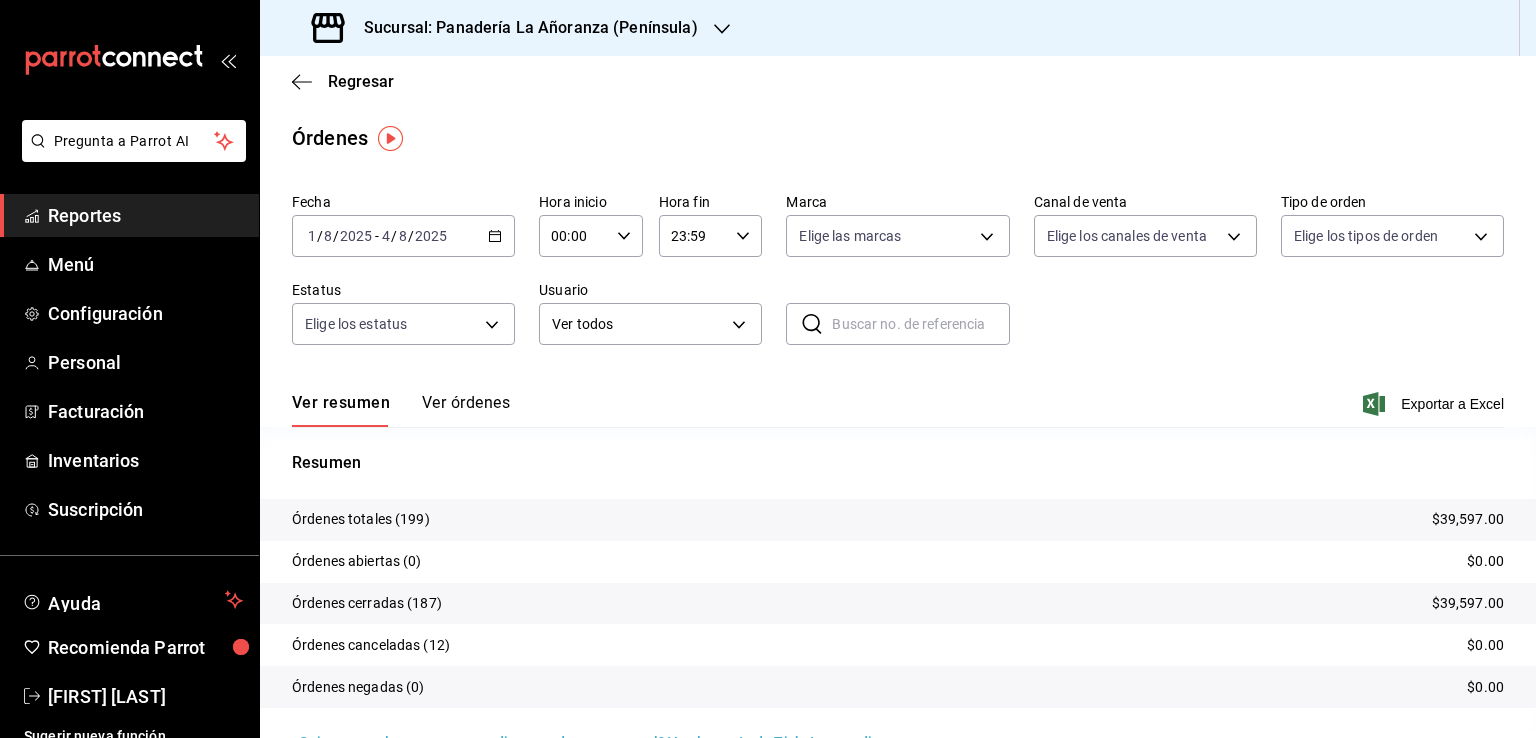 click 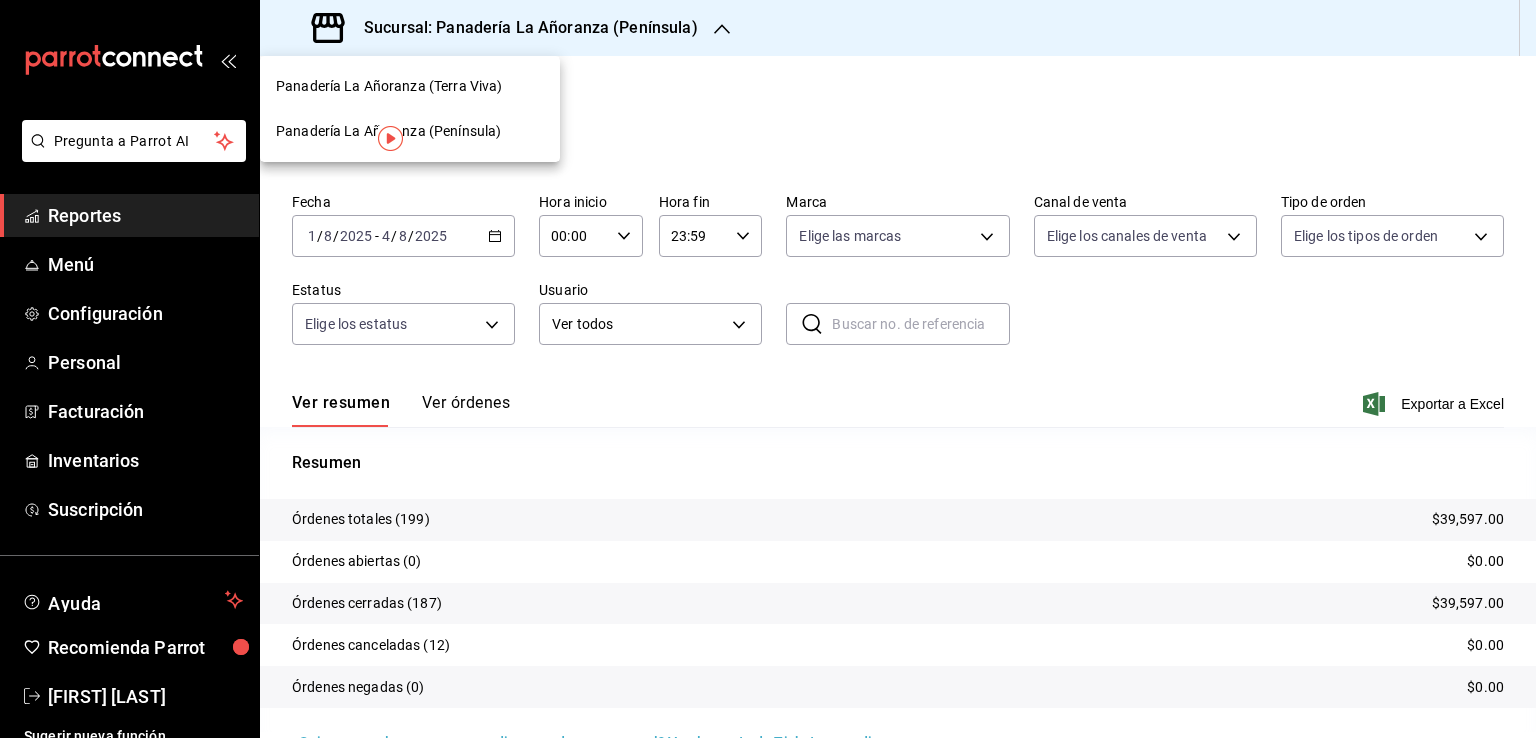 click on "Panadería La Añoranza (Terra Viva)" at bounding box center (389, 86) 